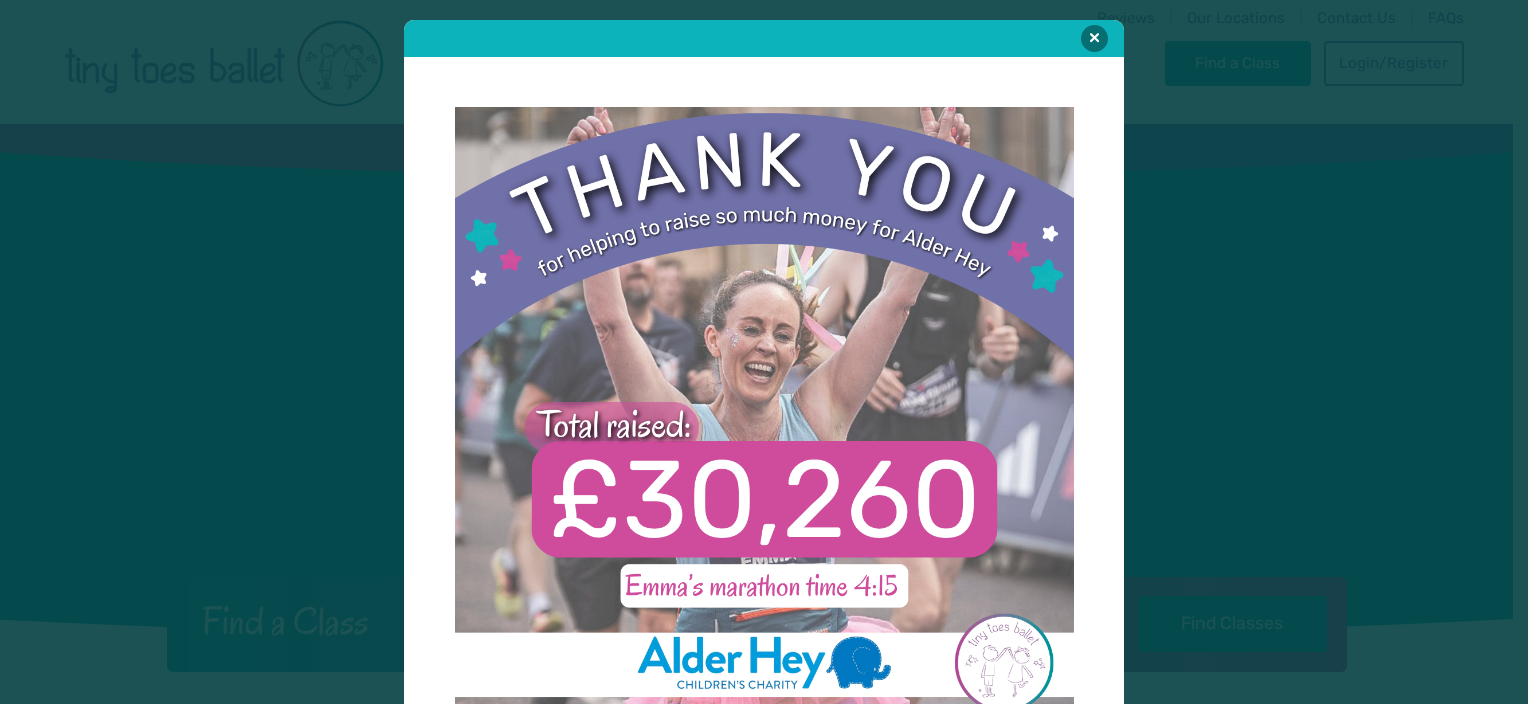 scroll, scrollTop: 0, scrollLeft: 0, axis: both 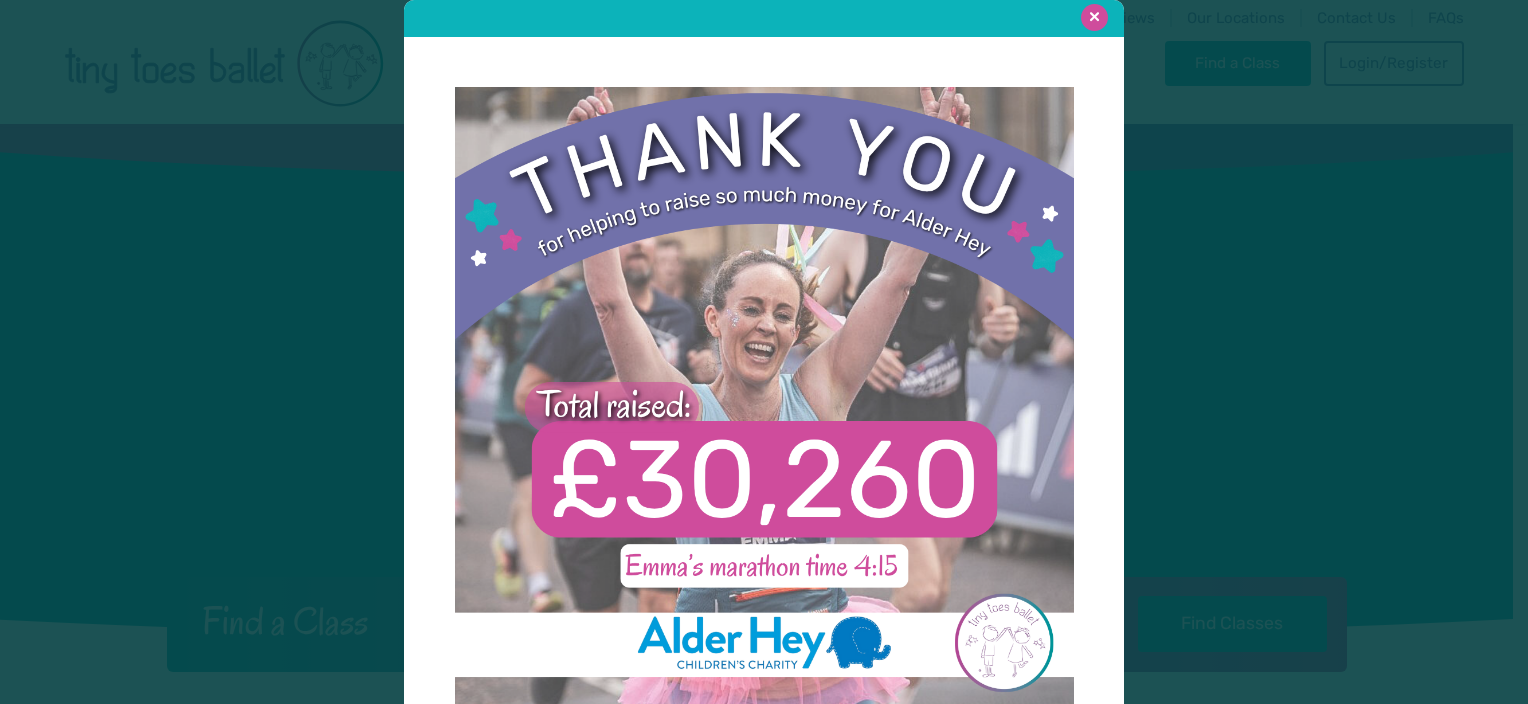 click at bounding box center [1094, 17] 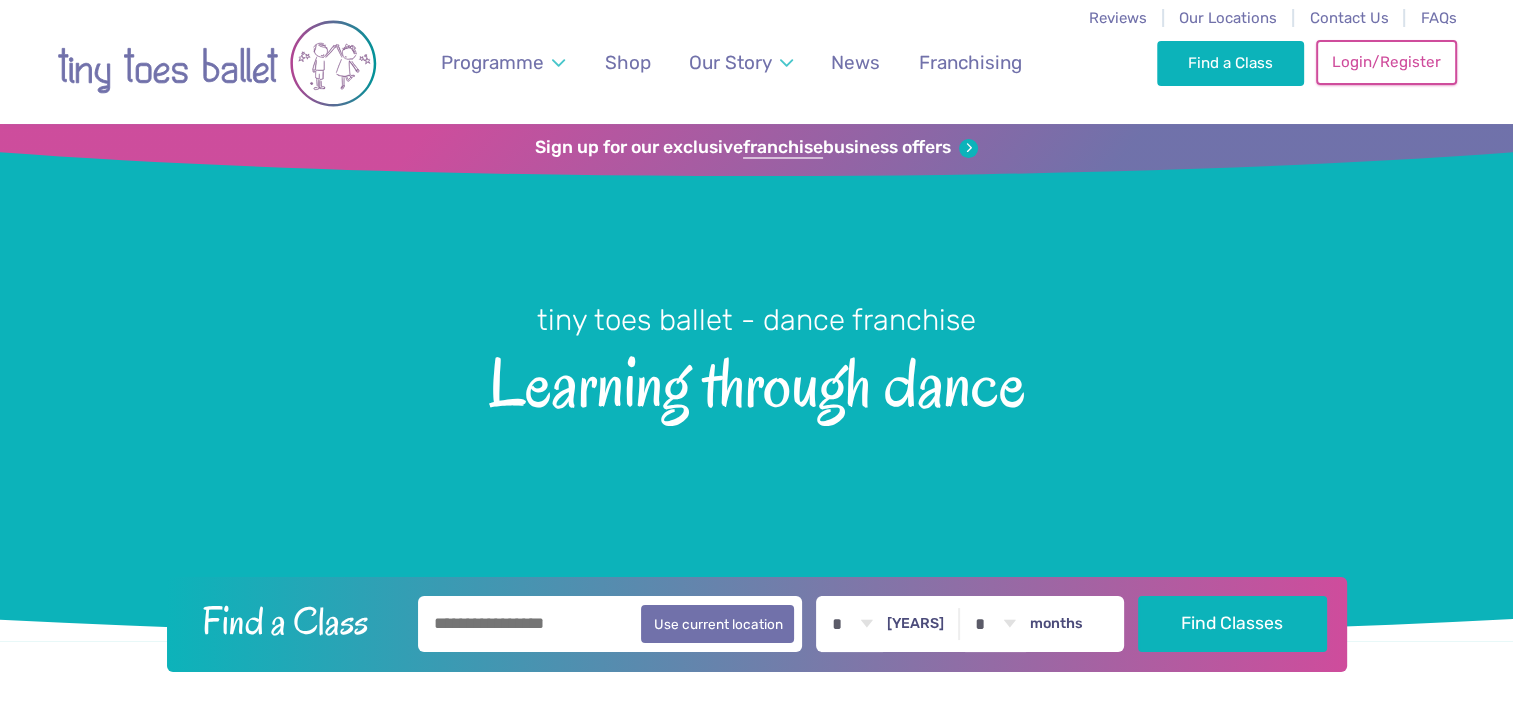 click on "Login/Register" at bounding box center (1386, 62) 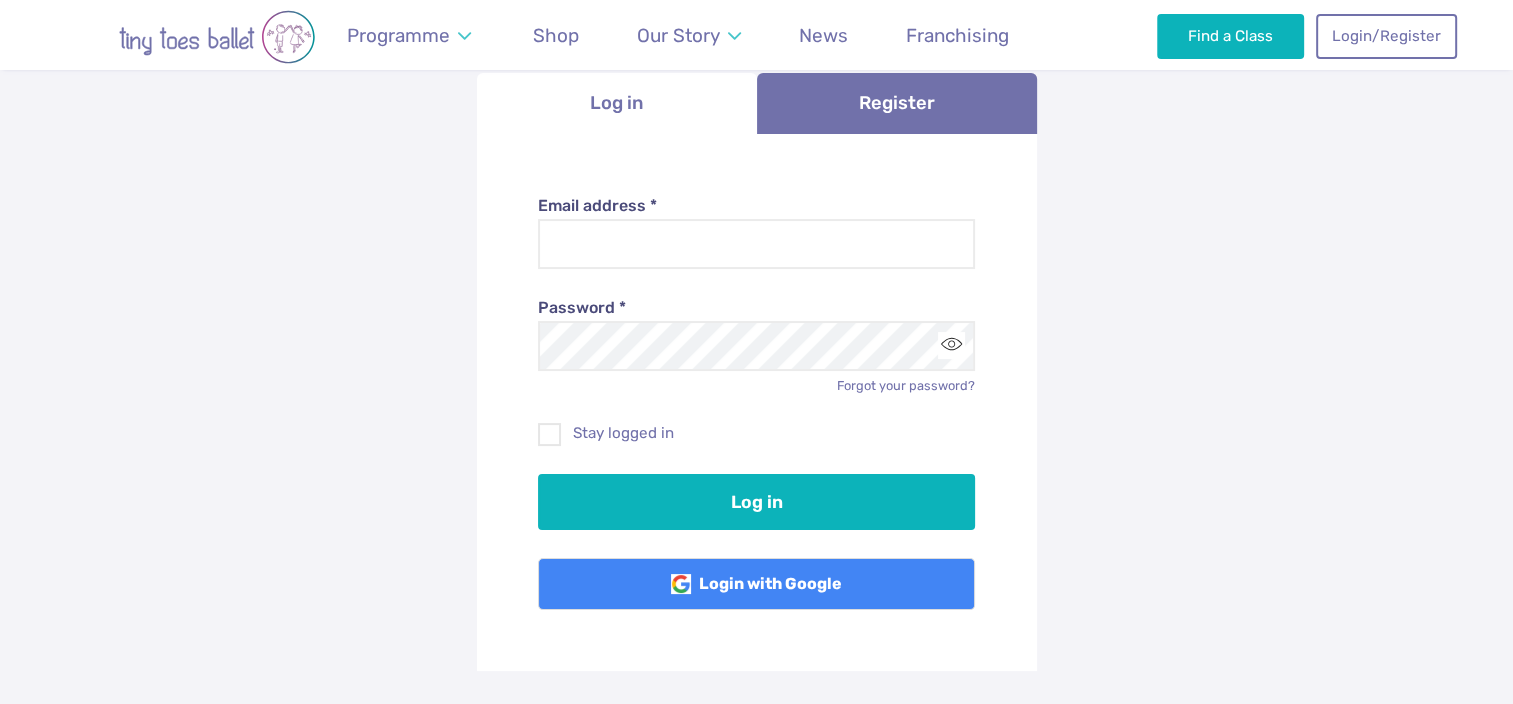 scroll, scrollTop: 300, scrollLeft: 0, axis: vertical 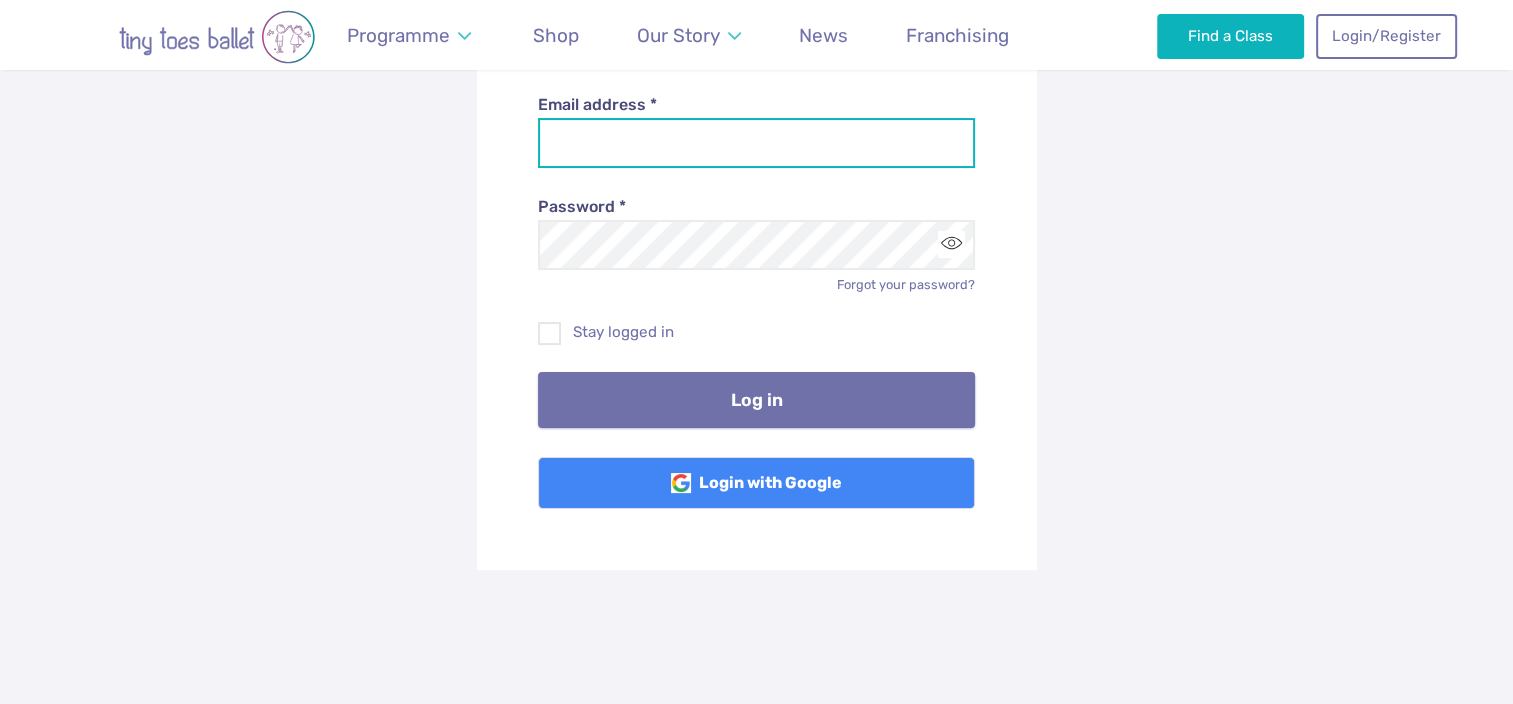 type on "**********" 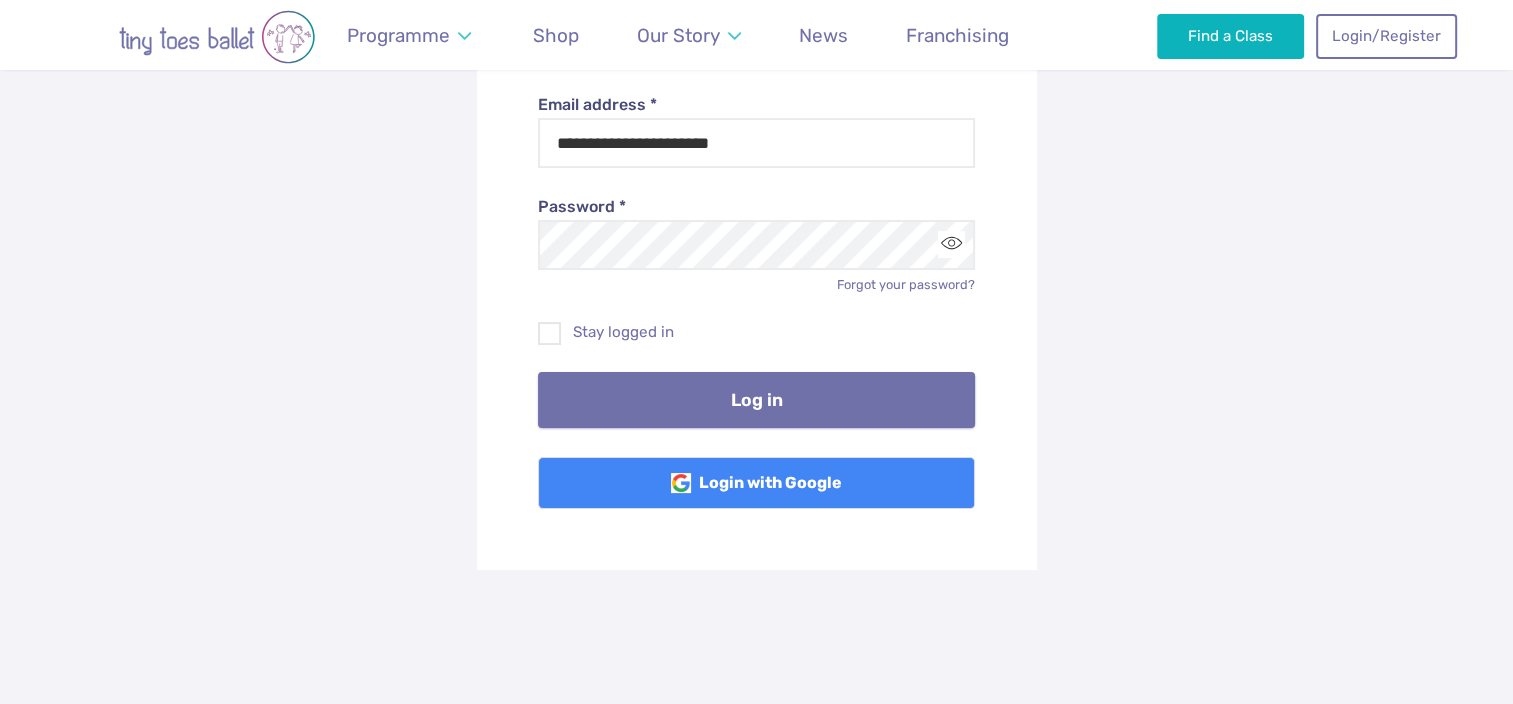 click on "Log in" at bounding box center (756, 400) 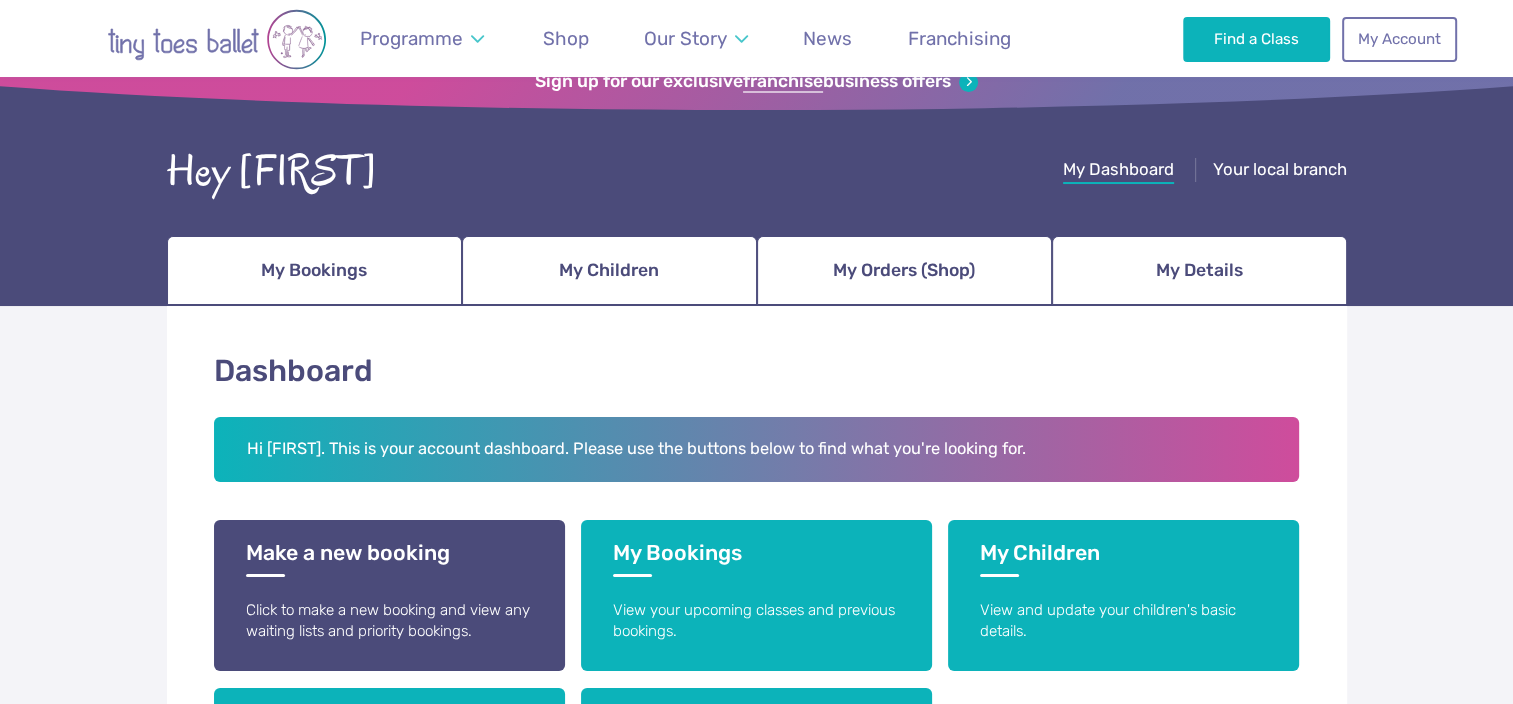 scroll, scrollTop: 200, scrollLeft: 0, axis: vertical 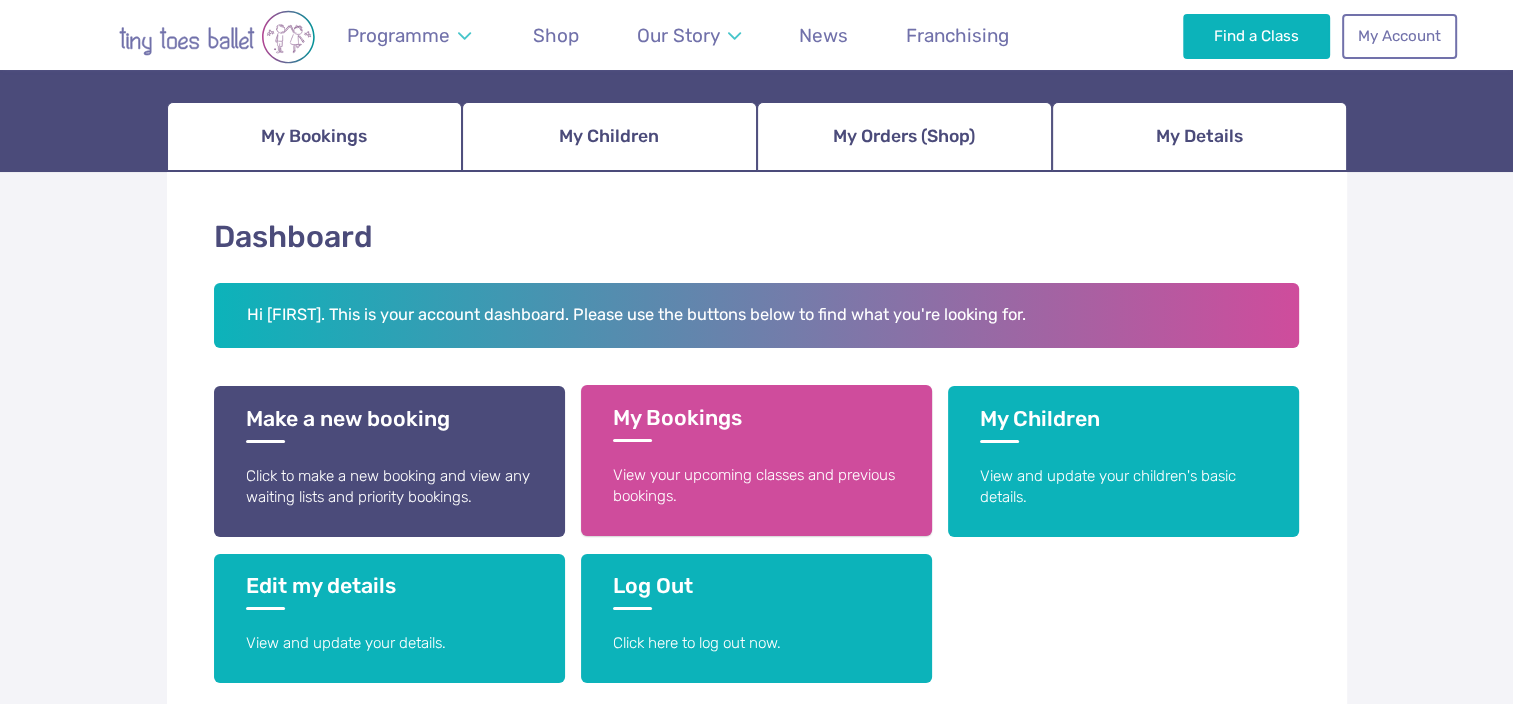click on "My Bookings
View your upcoming classes and previous bookings." at bounding box center [756, 460] 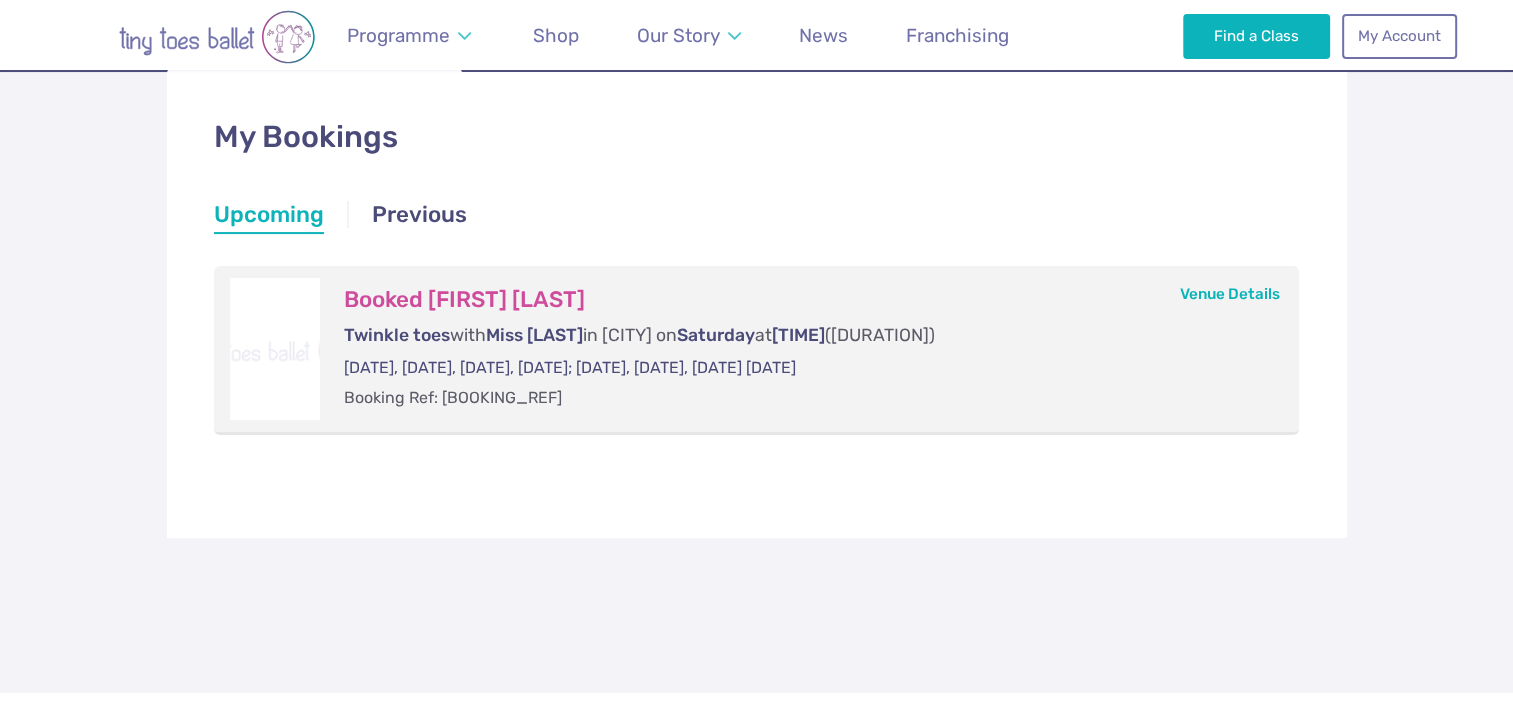 scroll, scrollTop: 200, scrollLeft: 0, axis: vertical 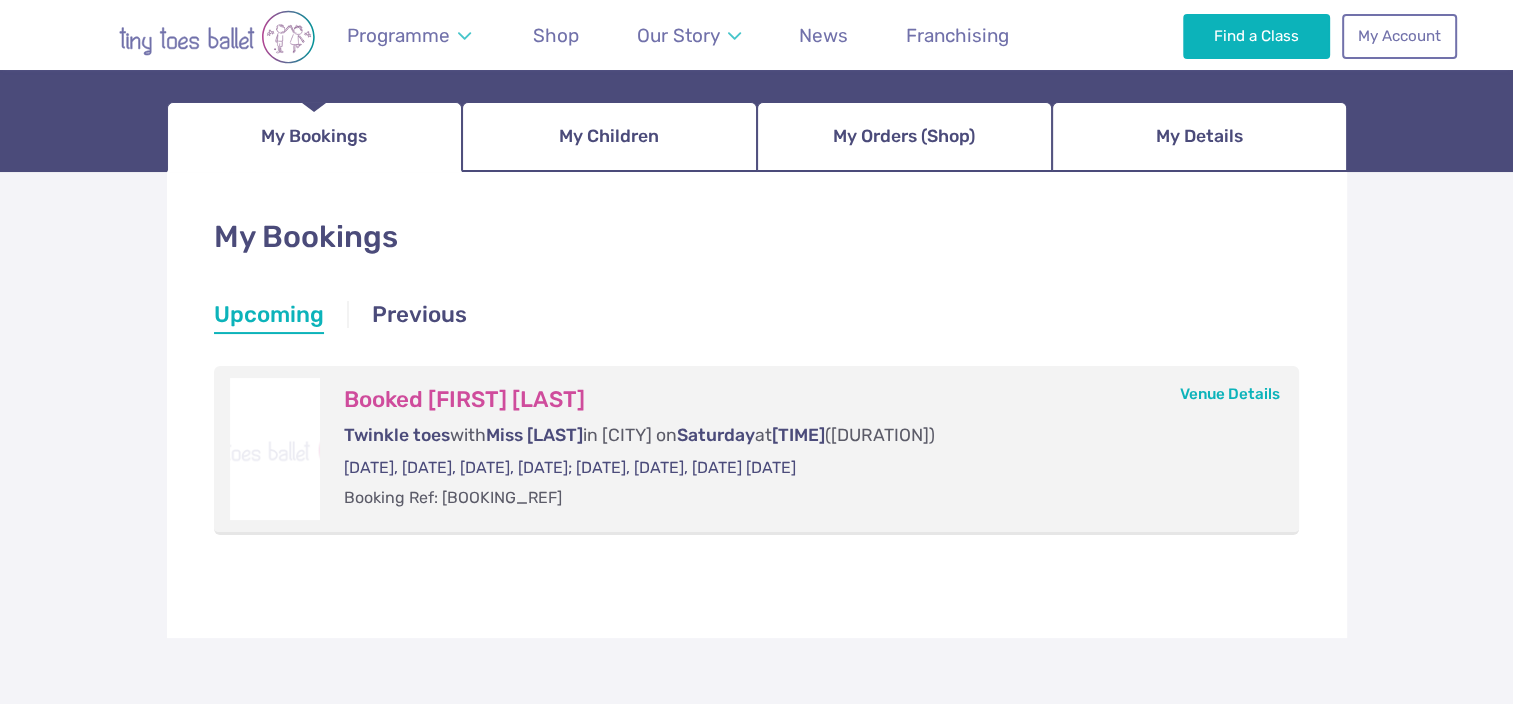 click on "Upcoming" at bounding box center (269, 317) 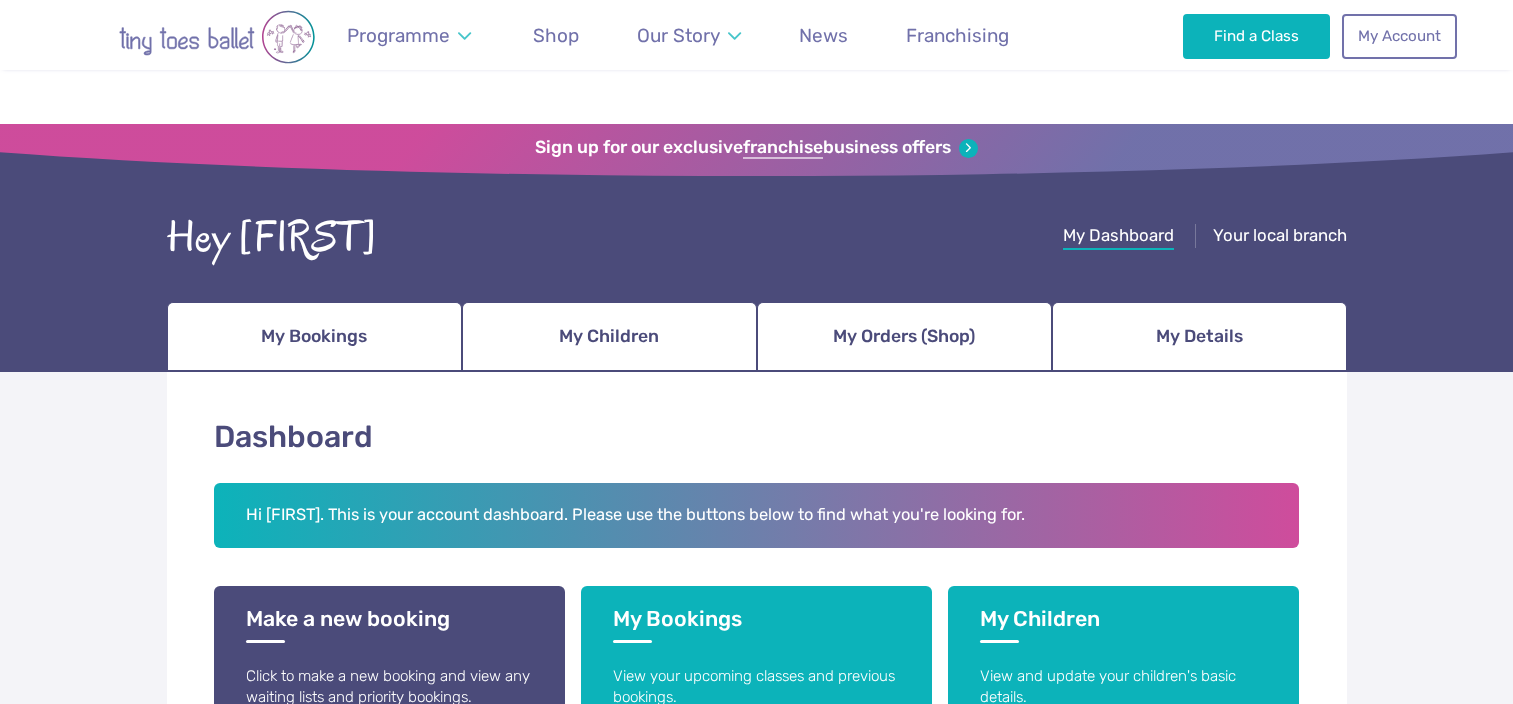 scroll, scrollTop: 200, scrollLeft: 0, axis: vertical 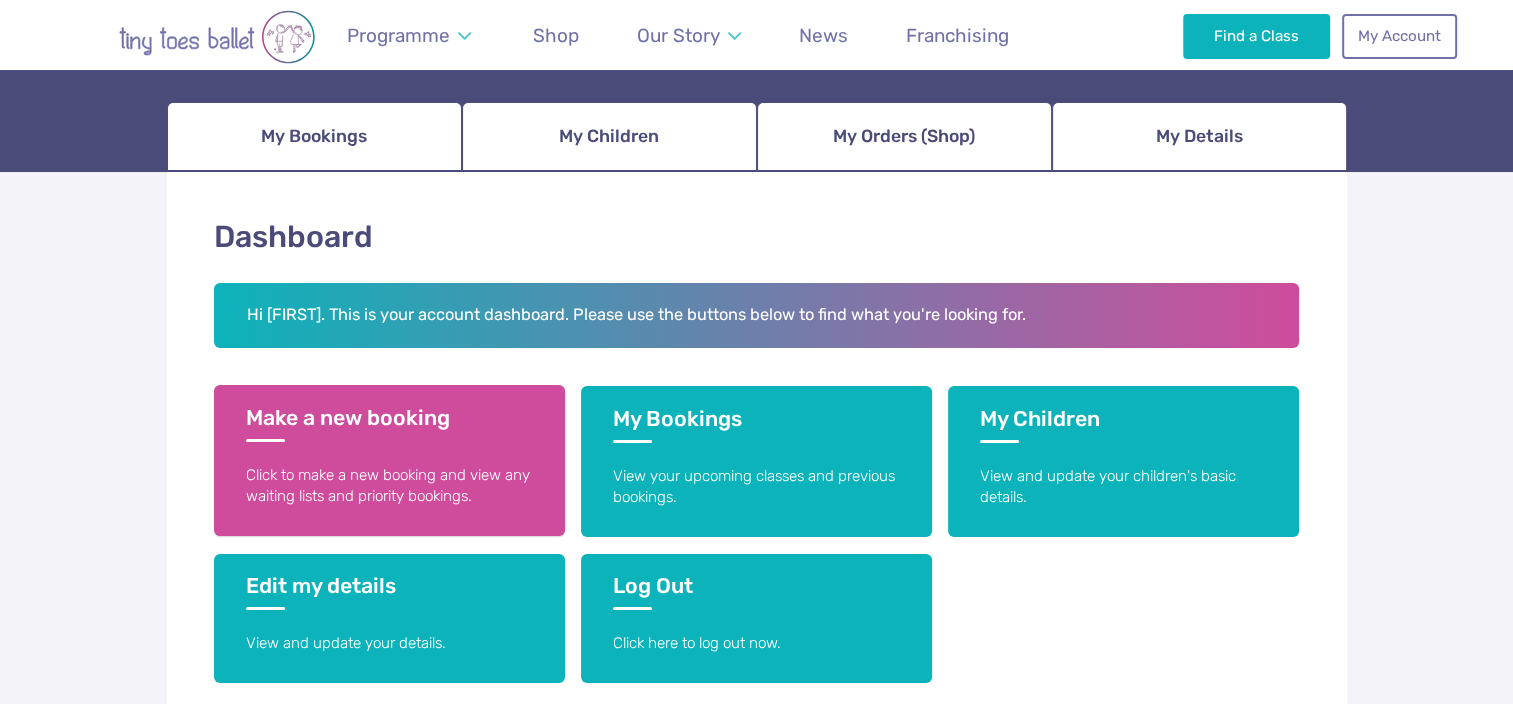 click on "Make a new booking
Click to make a new booking and view any waiting lists and priority bookings." at bounding box center (389, 460) 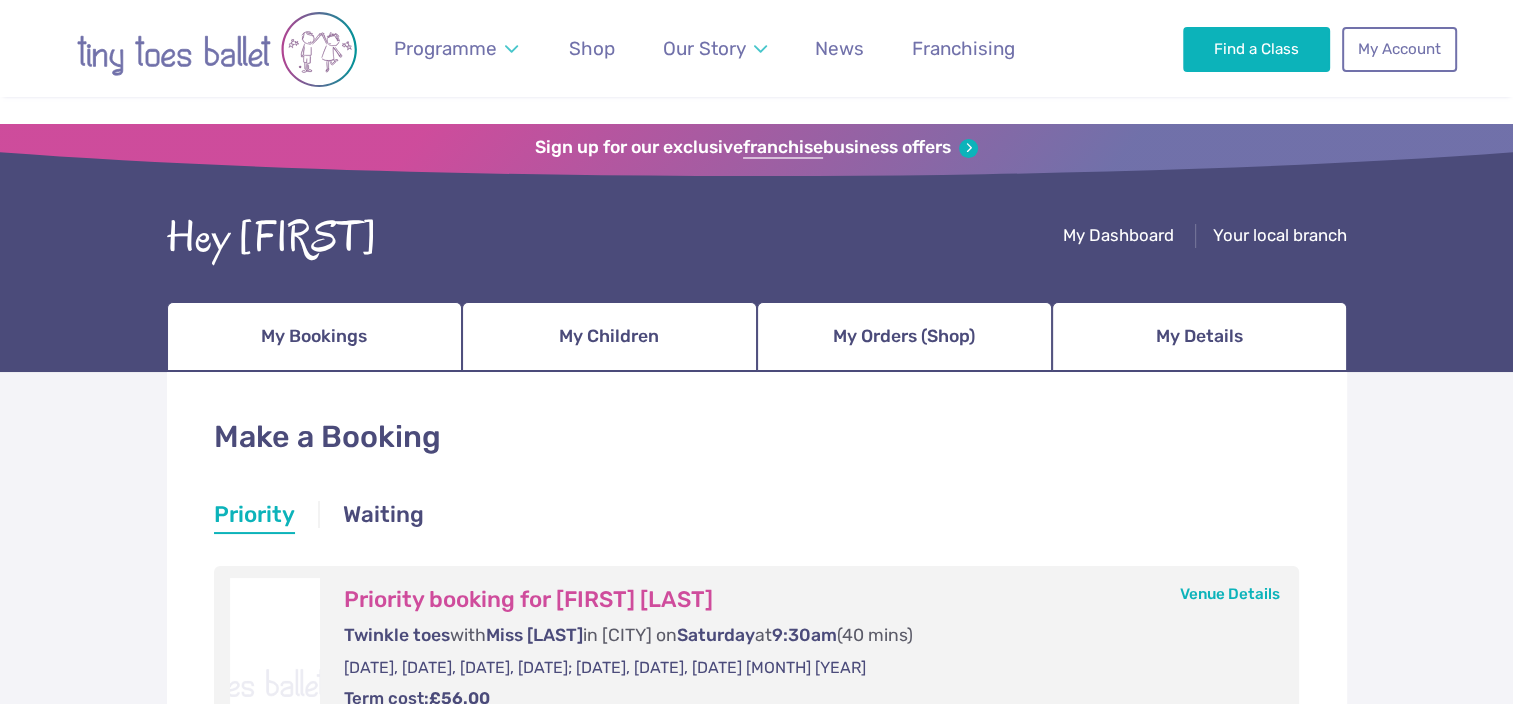 scroll, scrollTop: 300, scrollLeft: 0, axis: vertical 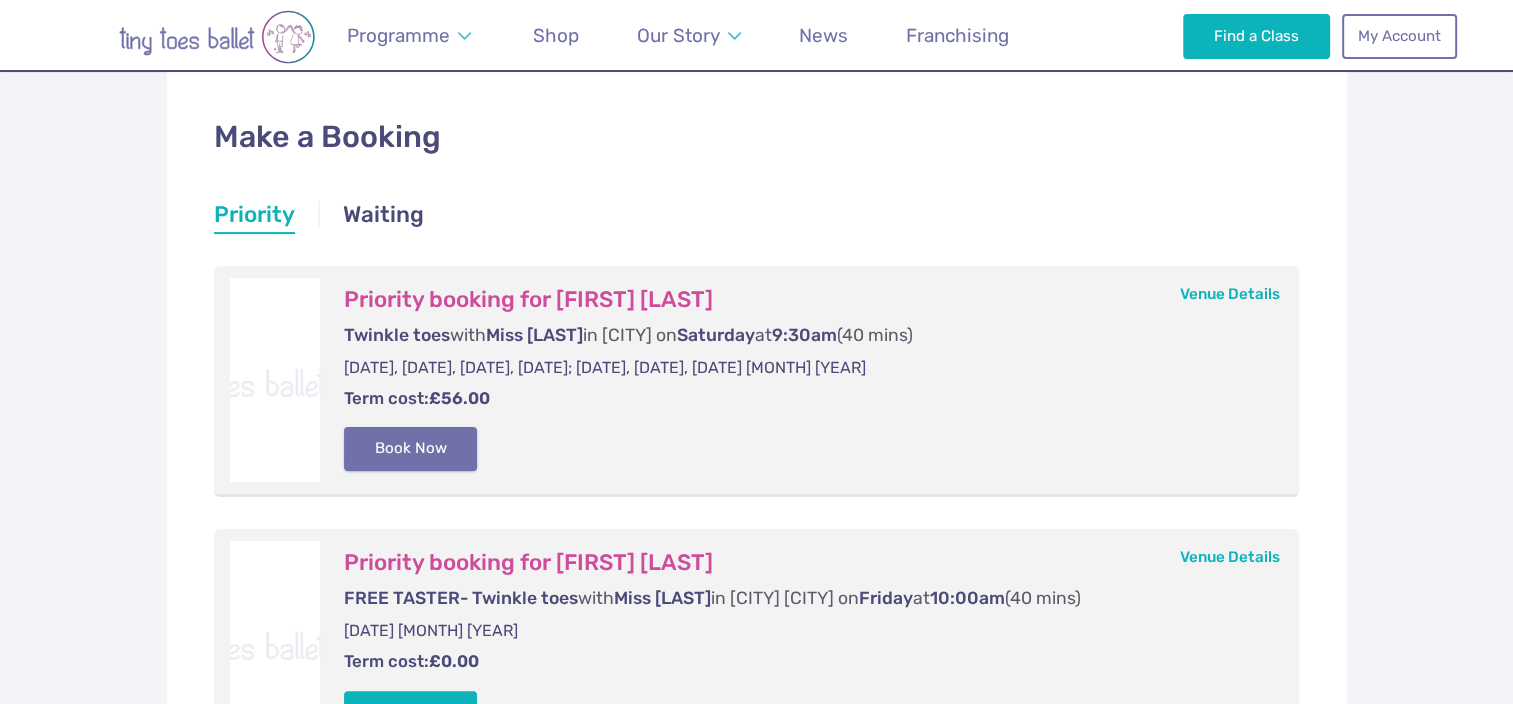 click on "Book Now" at bounding box center (411, 449) 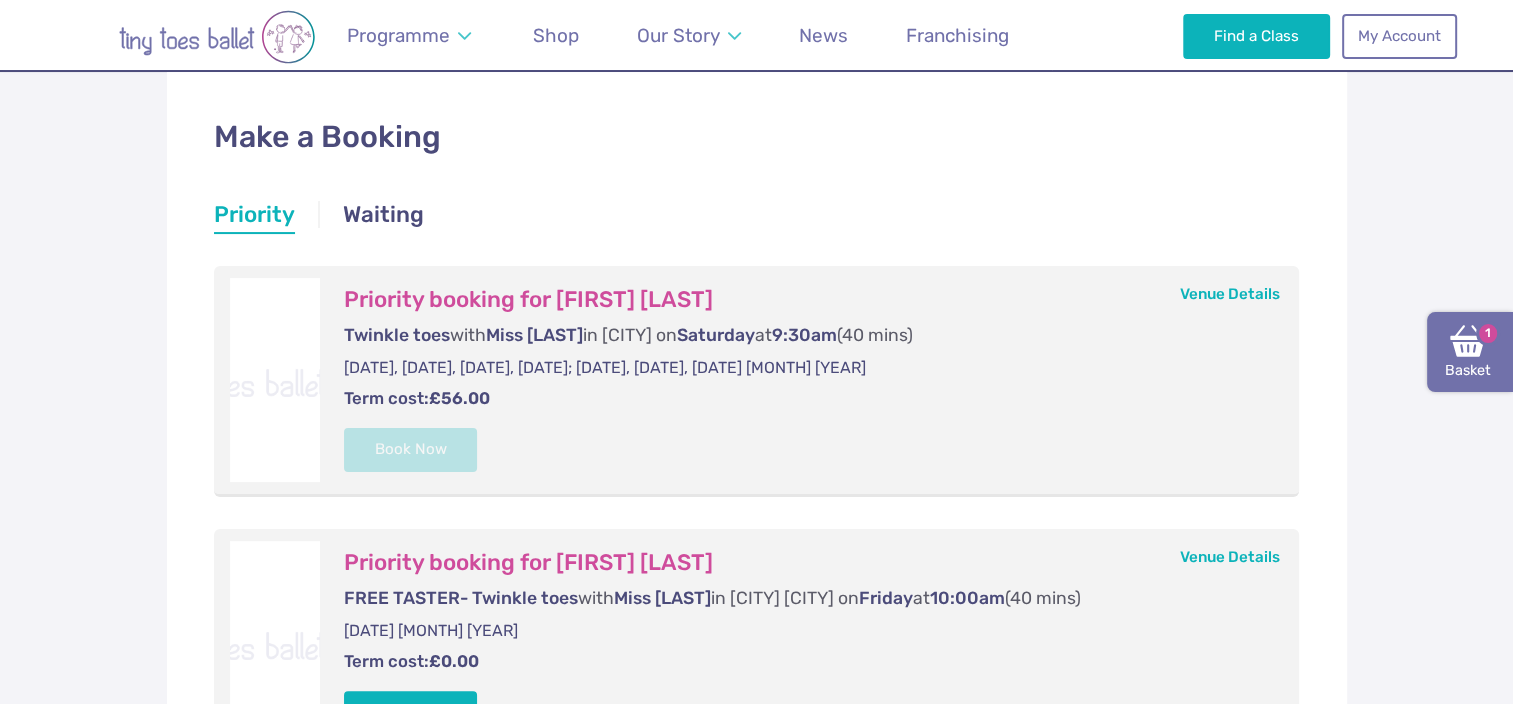 click at bounding box center [1468, 341] 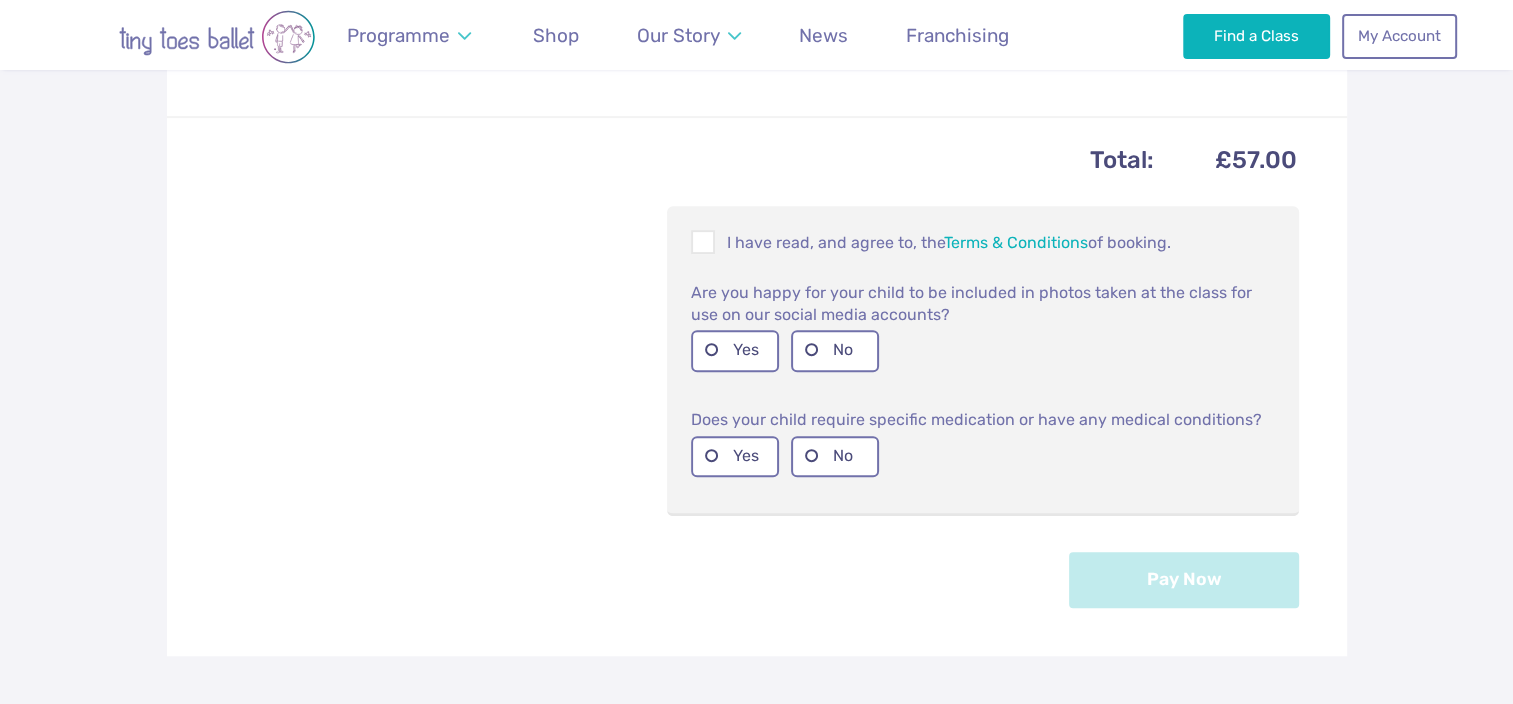 scroll, scrollTop: 800, scrollLeft: 0, axis: vertical 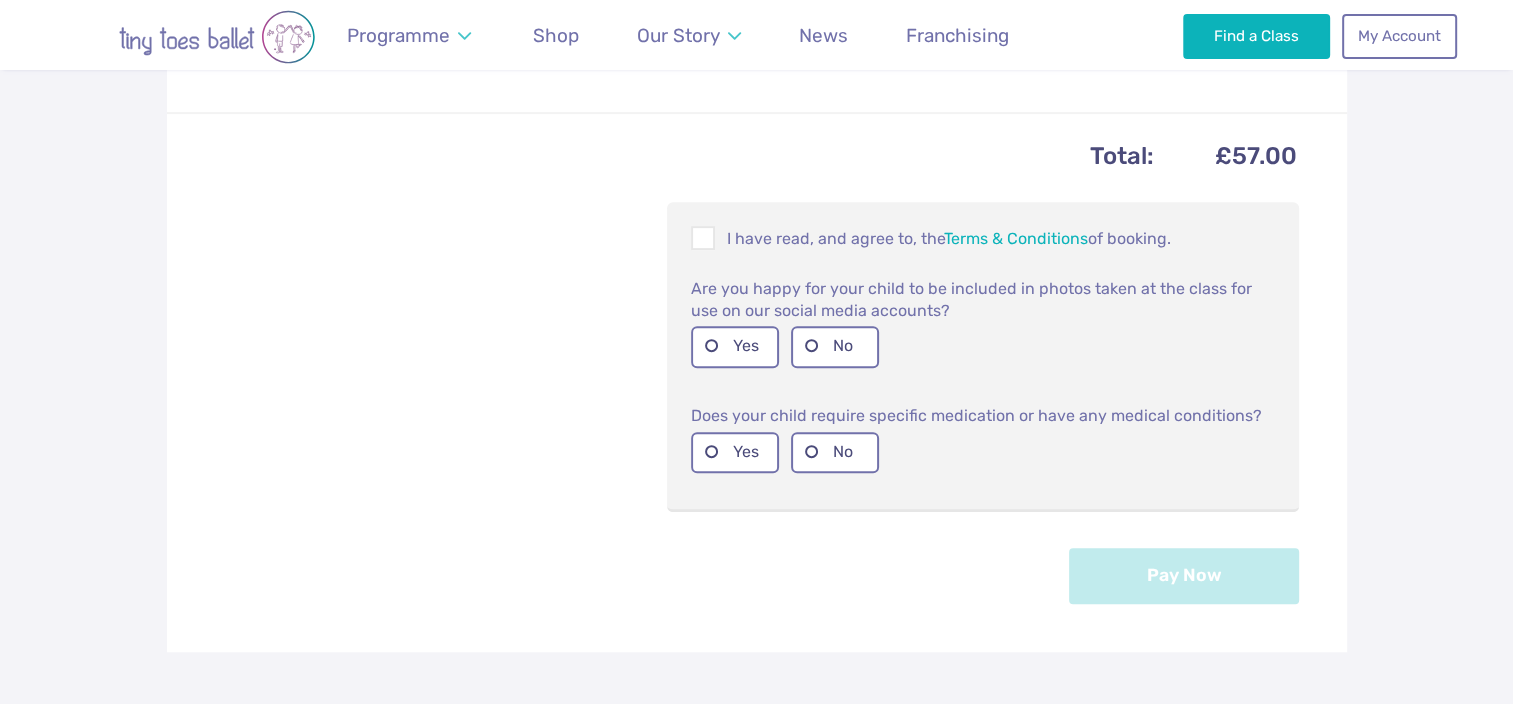 click on "I have read, and agree to, the  Terms & Conditions  of booking.
Are you happy for your child to be included in photos taken at the class for use on our social media accounts?
Yes
No
Yes No" at bounding box center [983, 357] 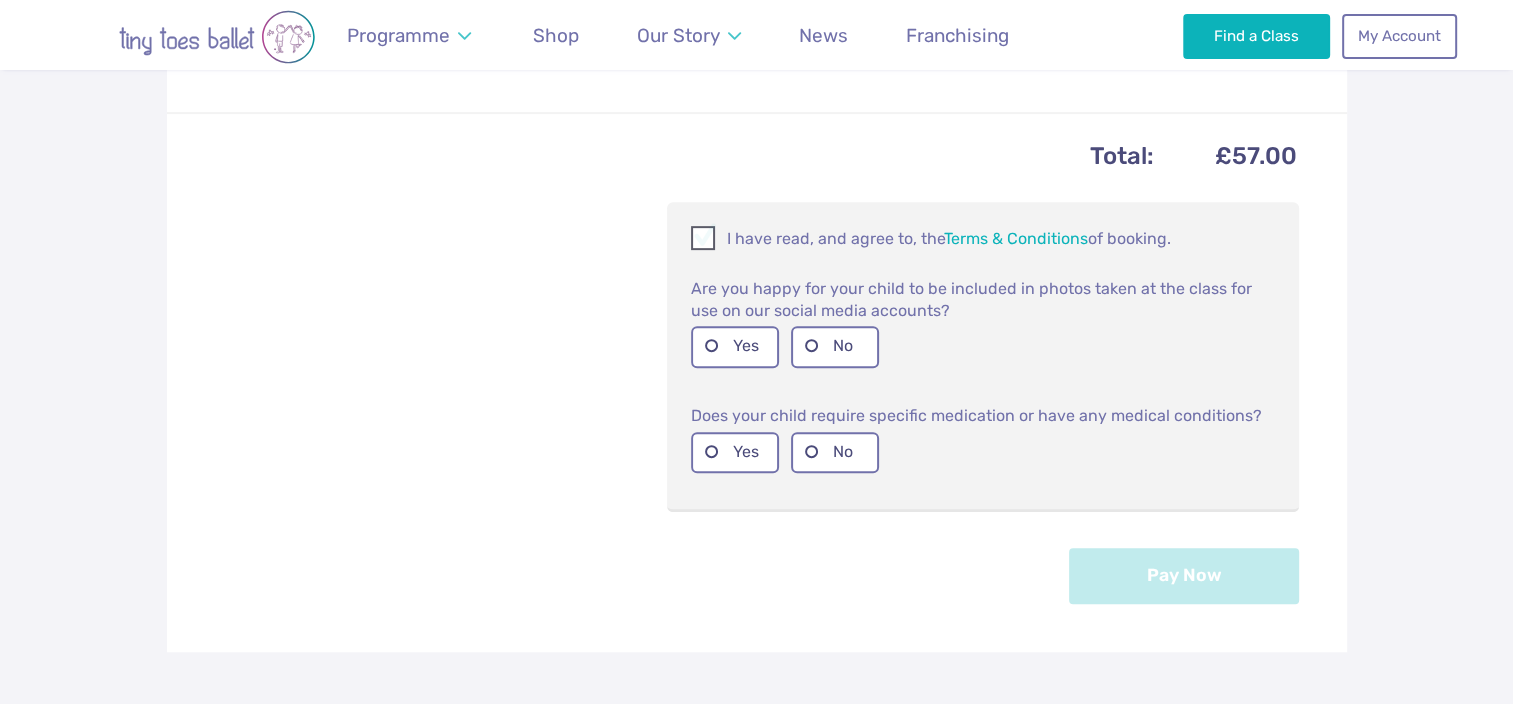 click at bounding box center (704, 241) 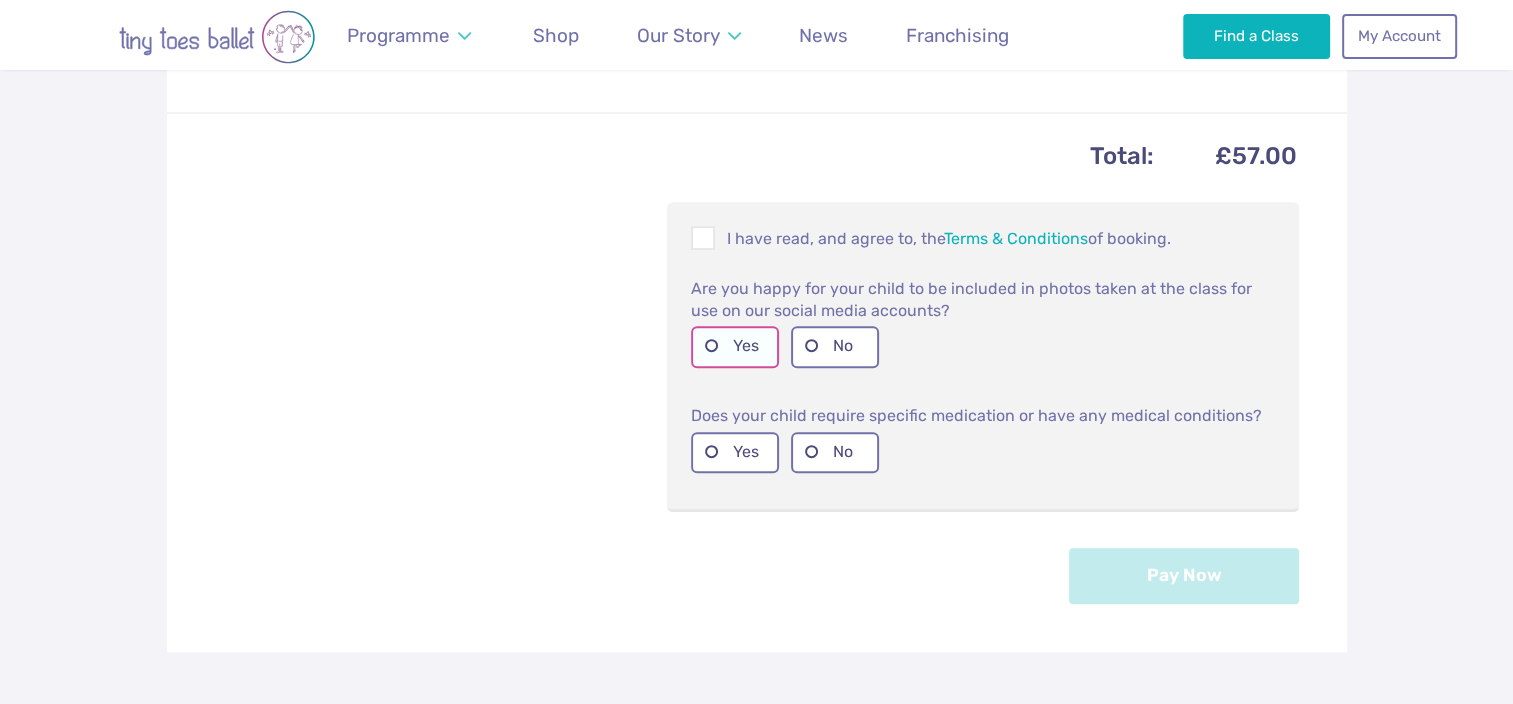 click on "Yes" at bounding box center [735, 346] 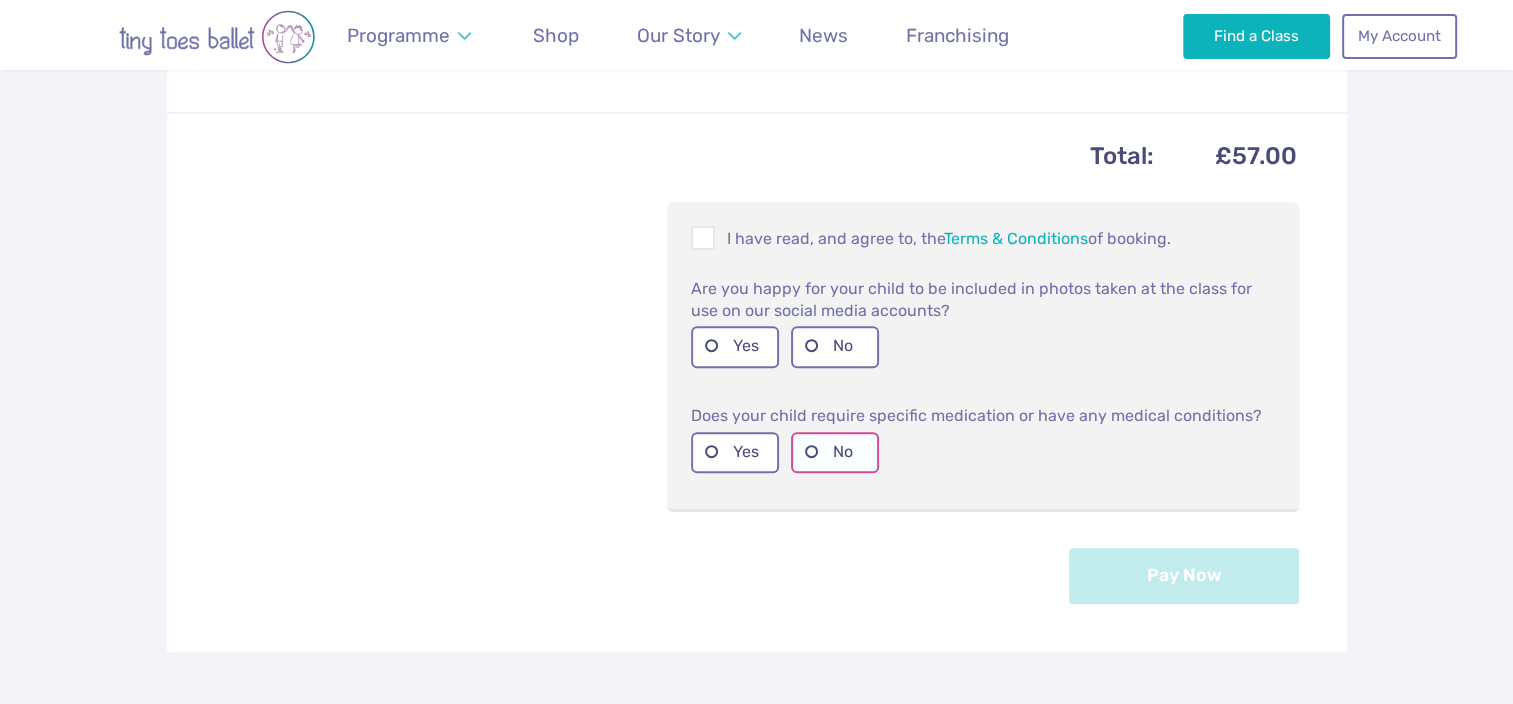 click on "No" at bounding box center [835, 452] 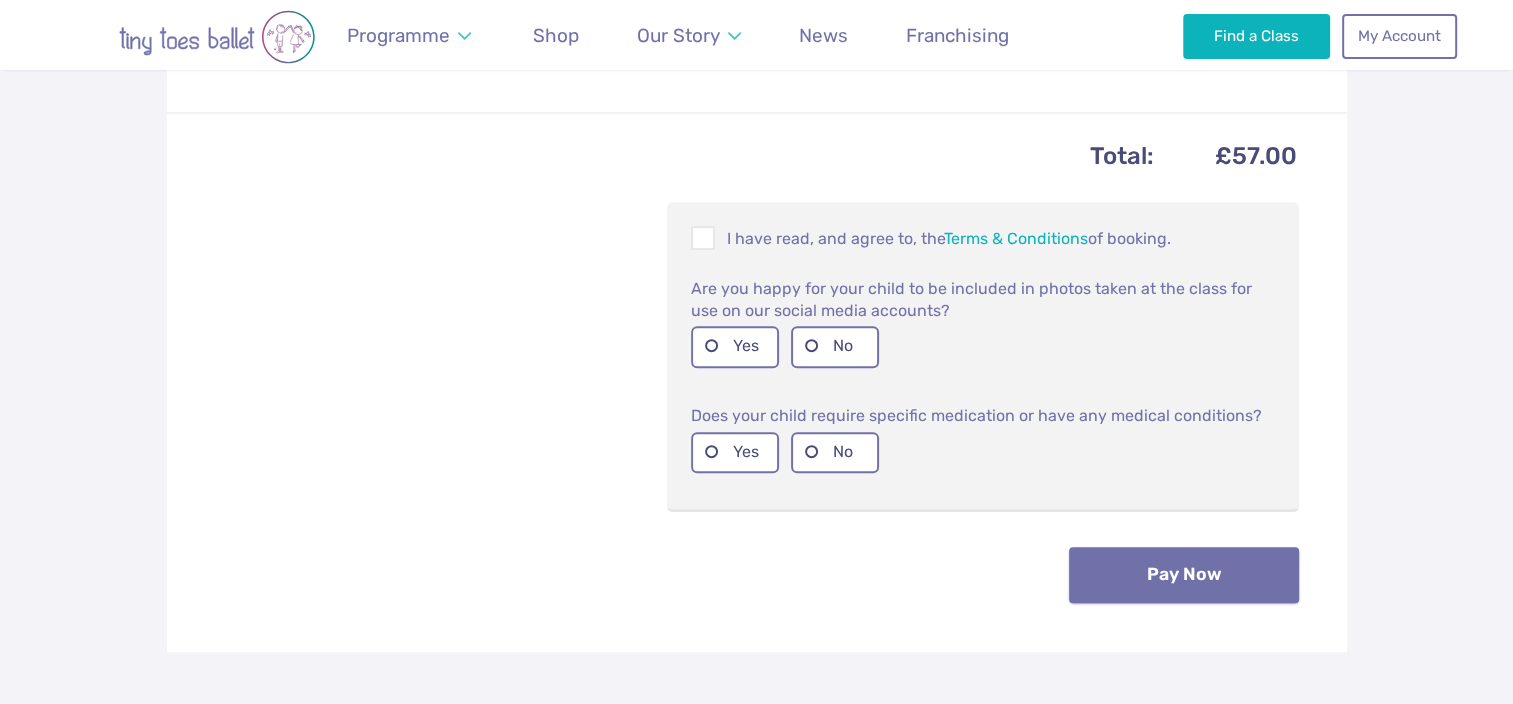 click on "Pay Now" at bounding box center (1184, 575) 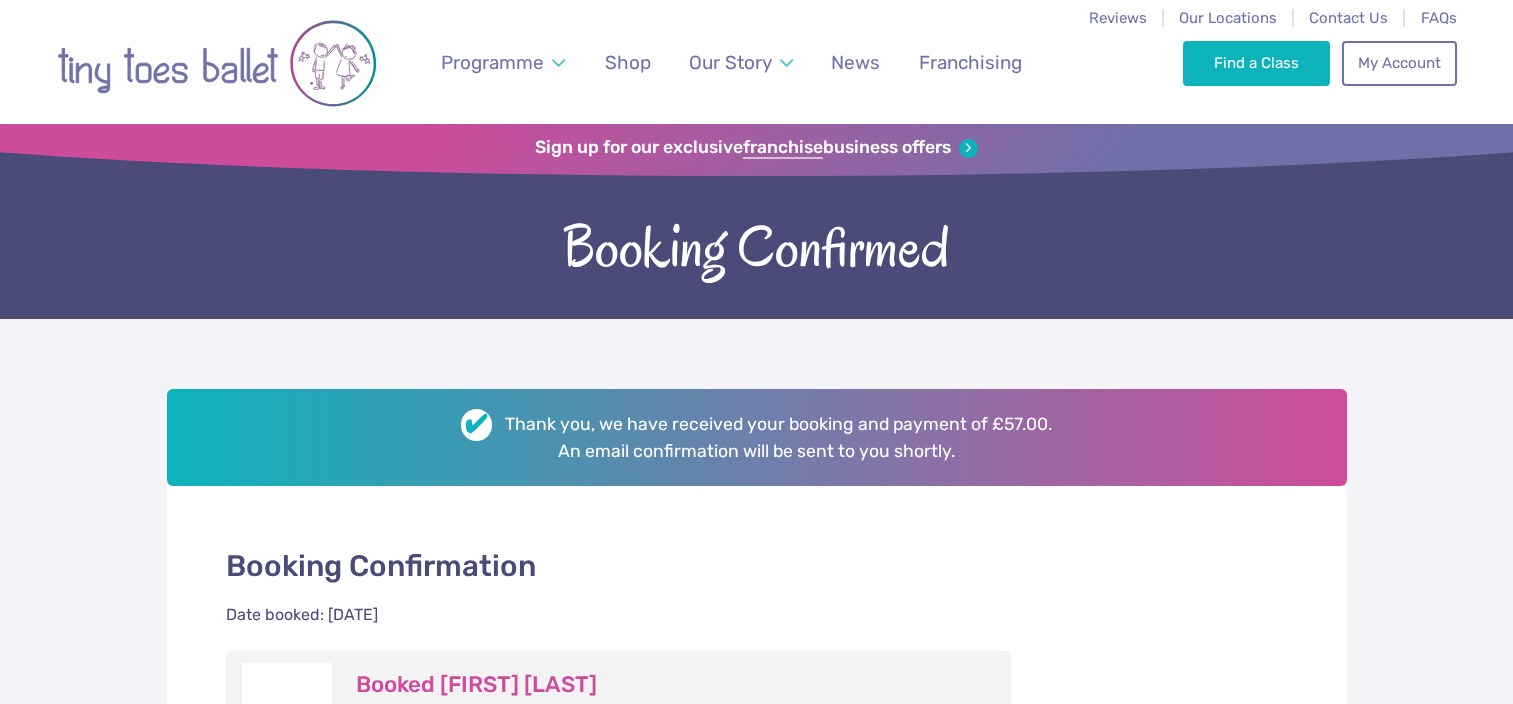 scroll, scrollTop: 0, scrollLeft: 0, axis: both 